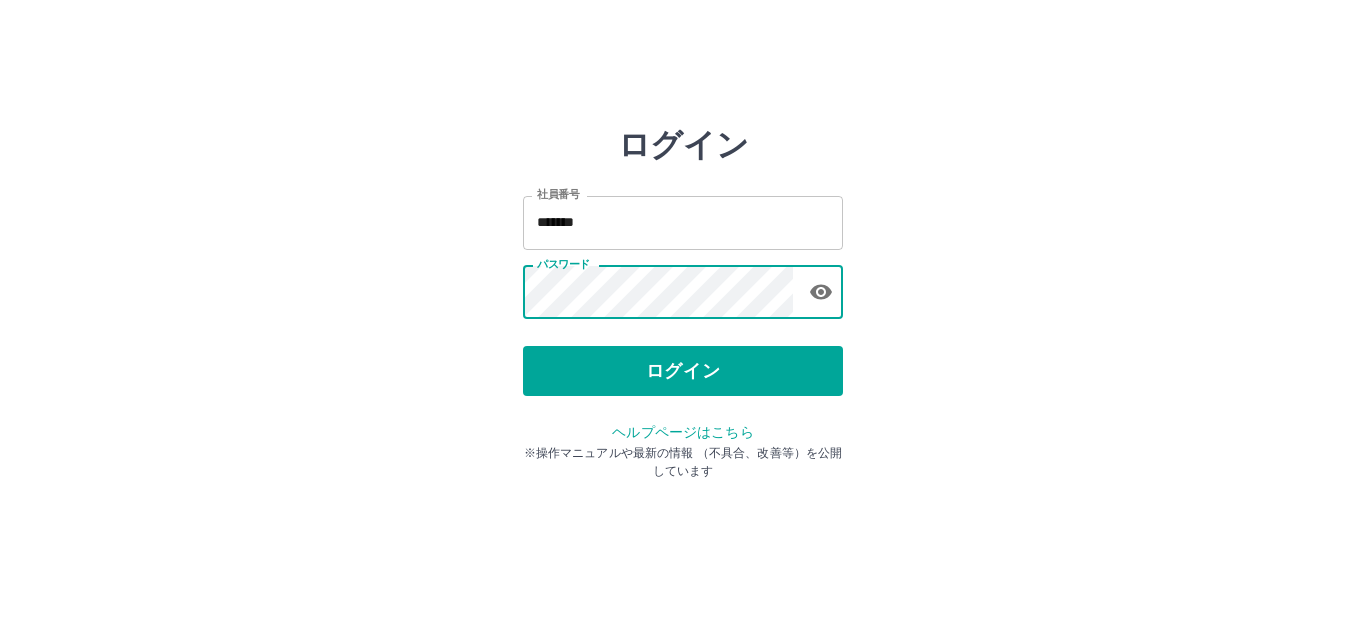 scroll, scrollTop: 0, scrollLeft: 0, axis: both 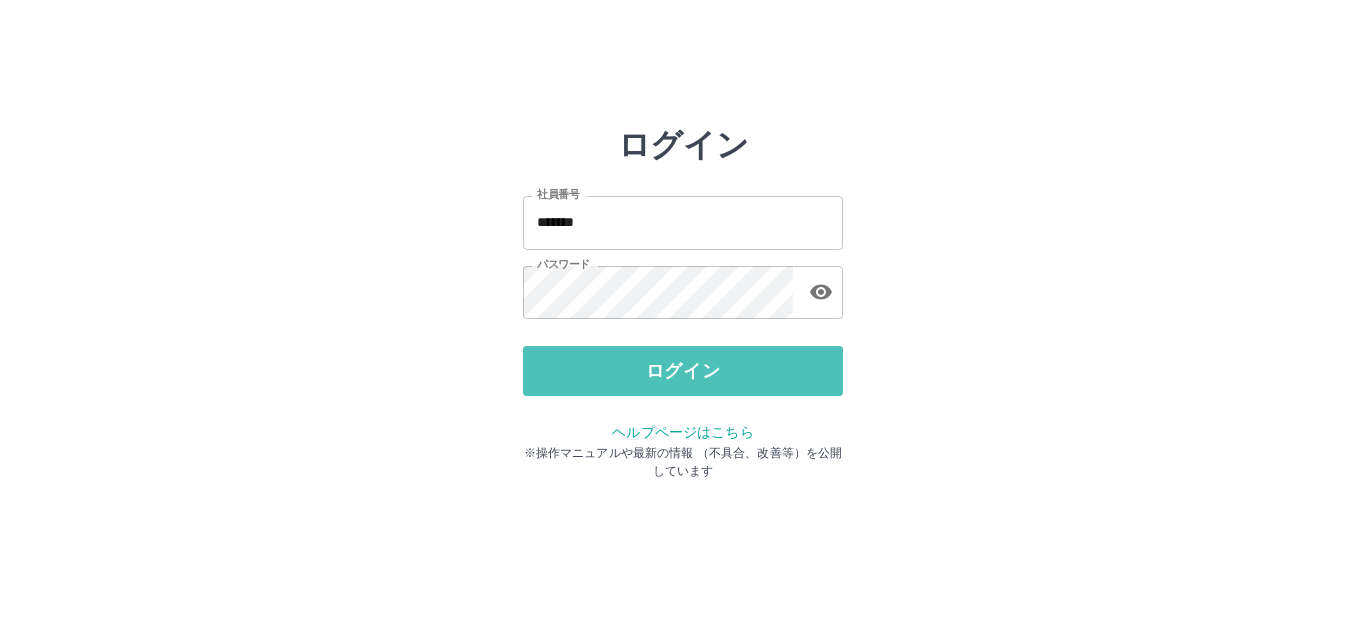click on "ログイン" at bounding box center (683, 371) 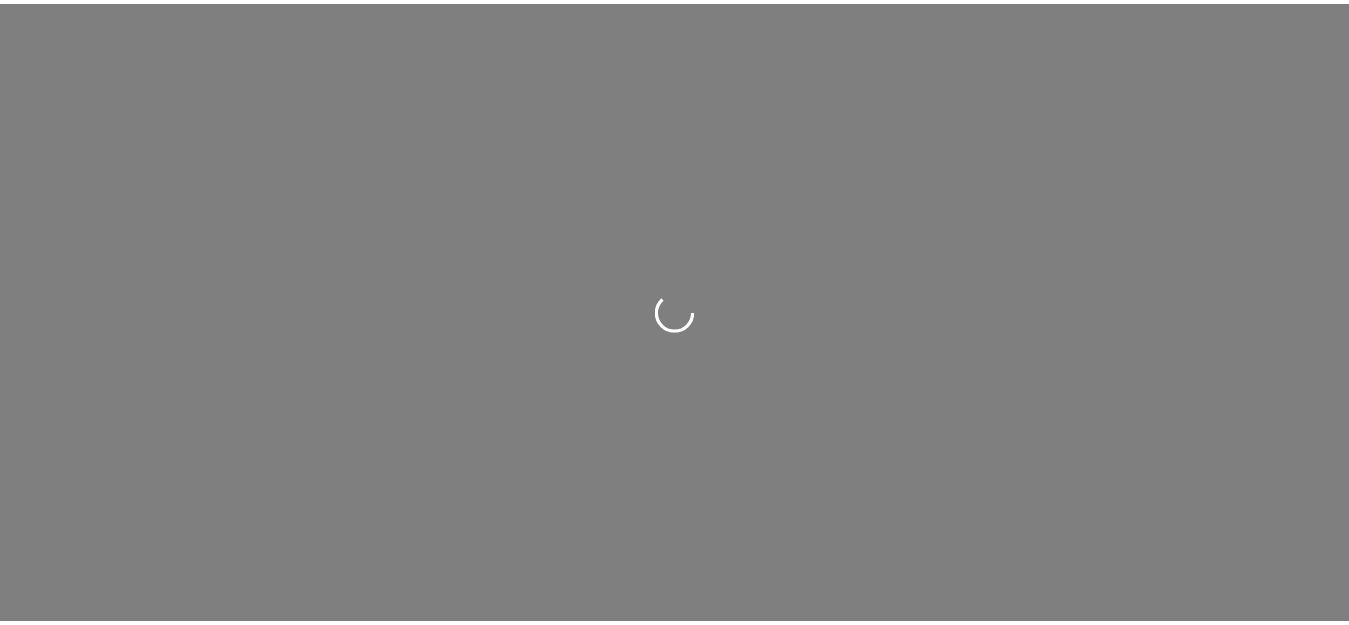 scroll, scrollTop: 0, scrollLeft: 0, axis: both 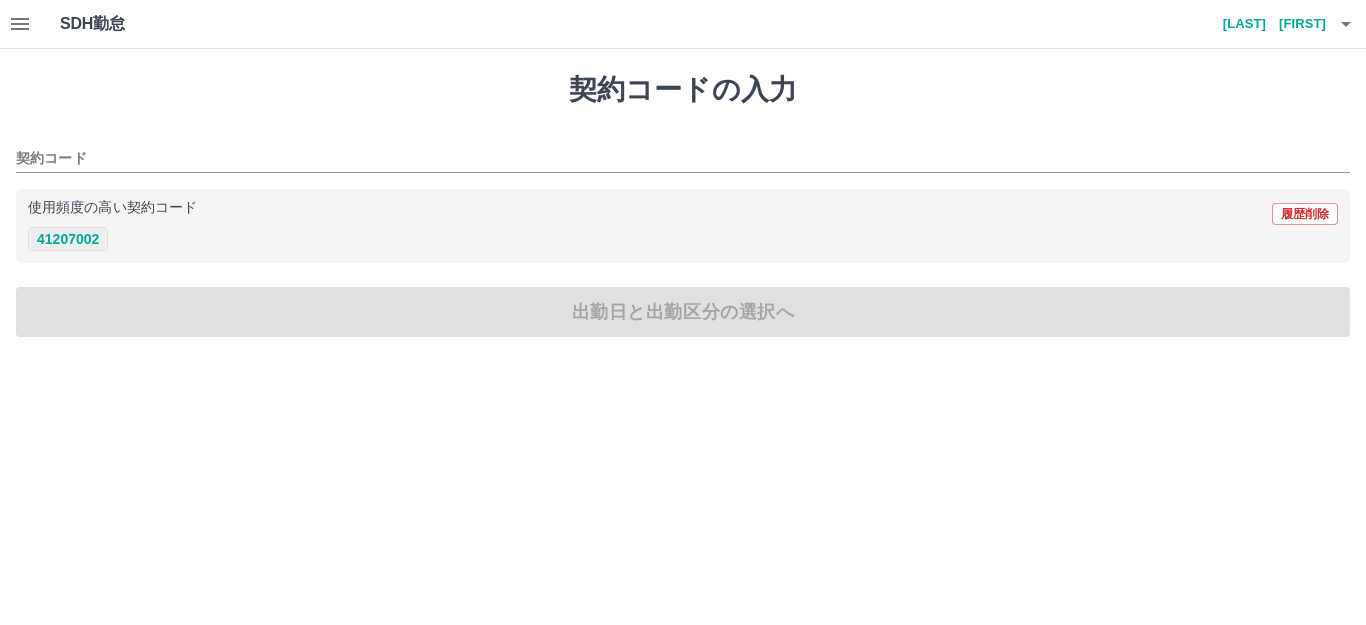click on "41207002" at bounding box center (68, 239) 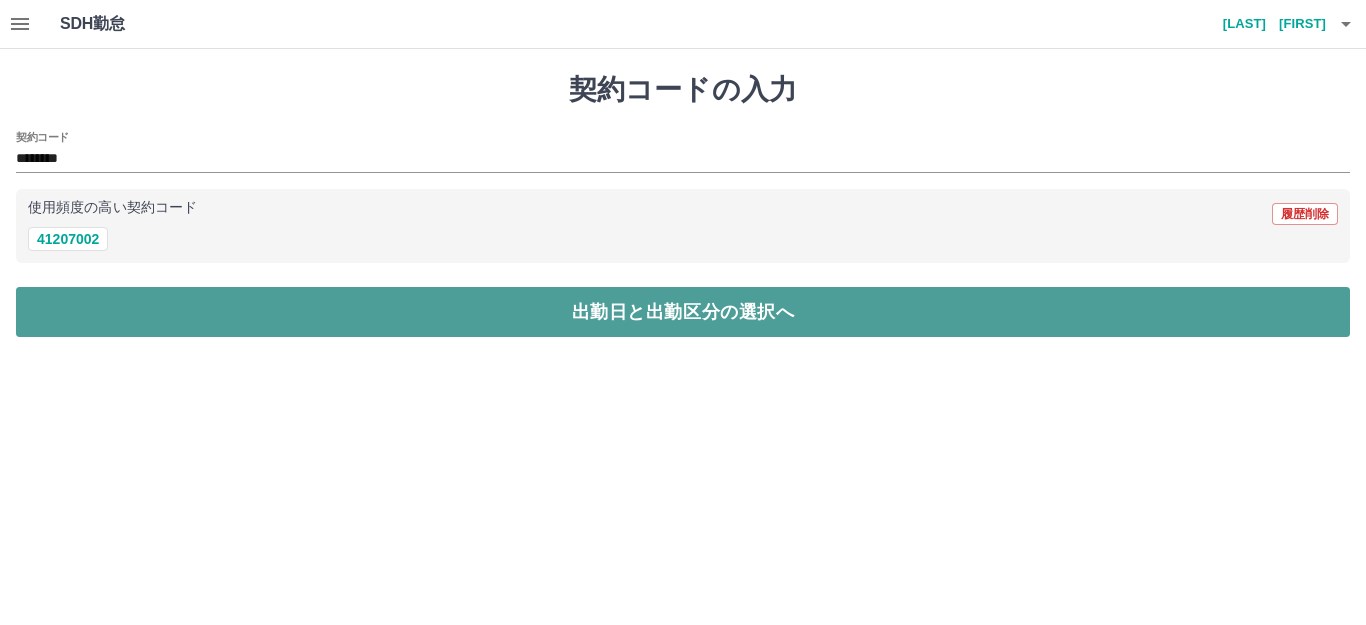 click on "出勤日と出勤区分の選択へ" at bounding box center (683, 312) 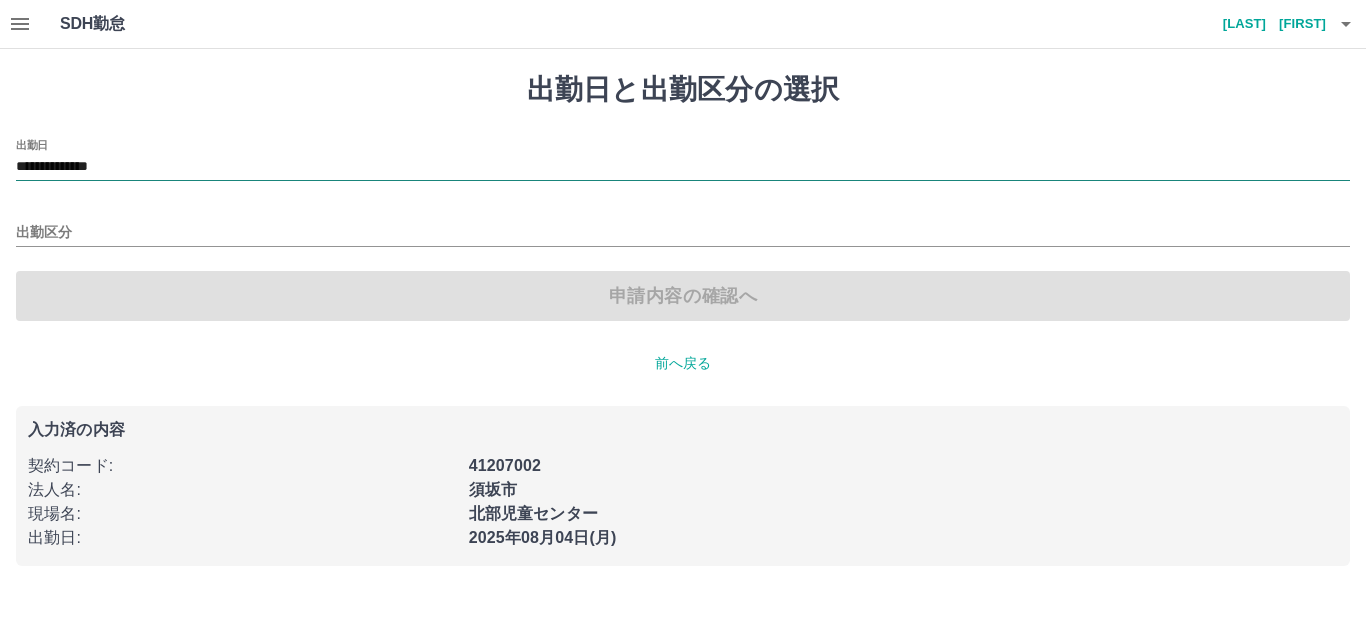click on "**********" at bounding box center [683, 167] 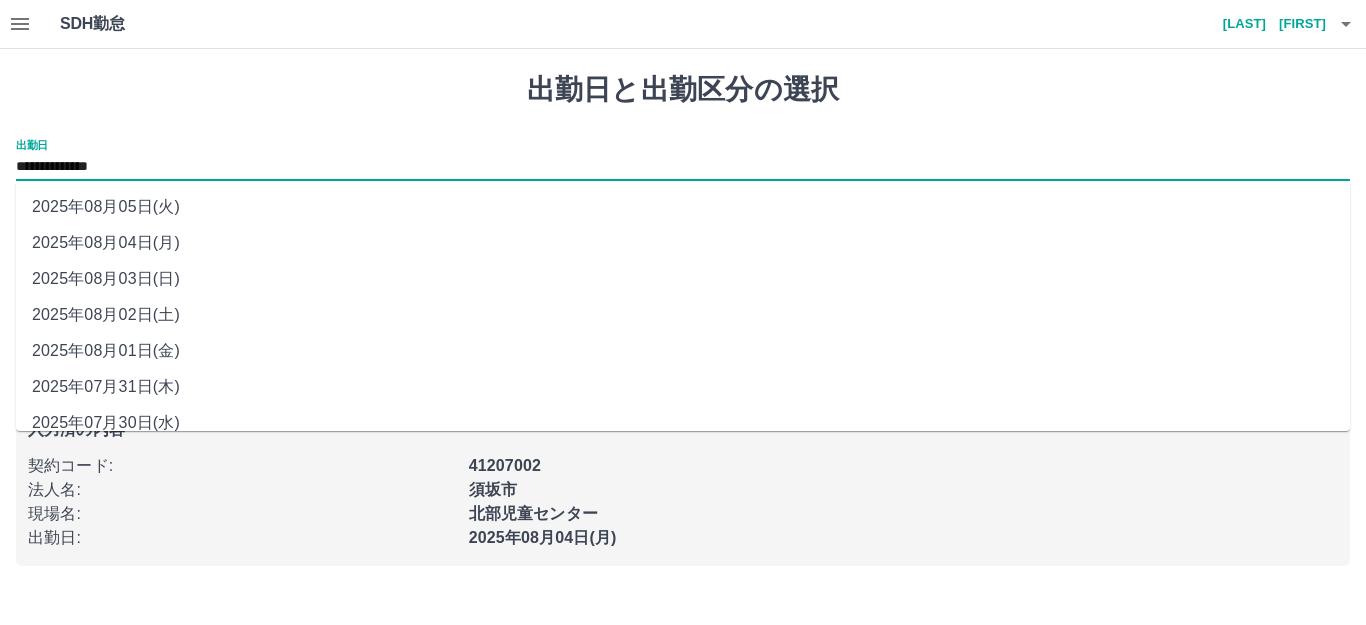 click on "2025年08月01日(金)" at bounding box center [683, 351] 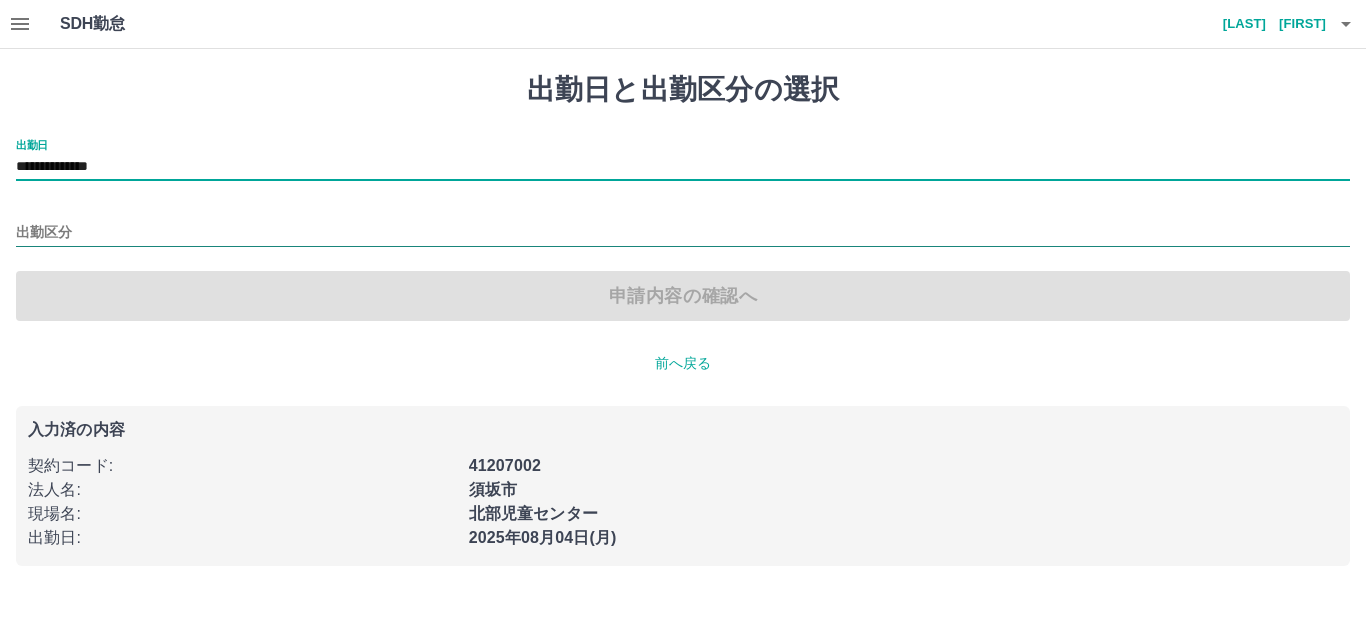 click on "出勤区分" at bounding box center (683, 233) 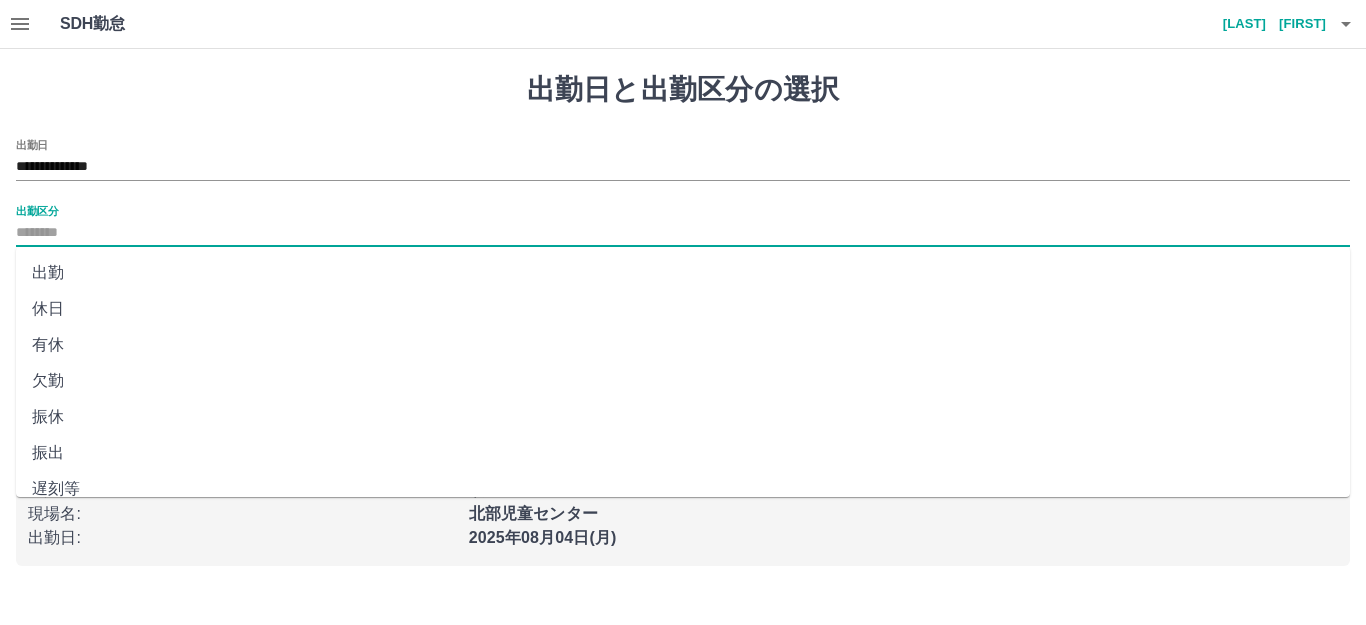 click on "出勤" at bounding box center [683, 273] 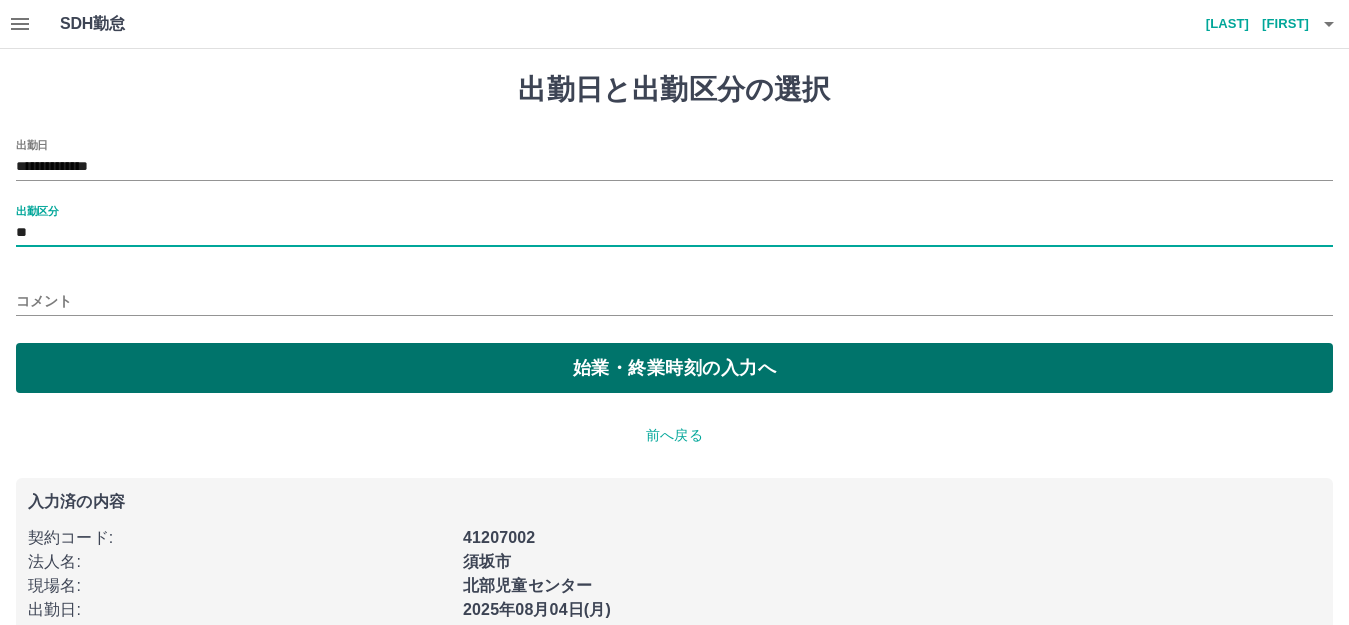 click on "始業・終業時刻の入力へ" at bounding box center [674, 368] 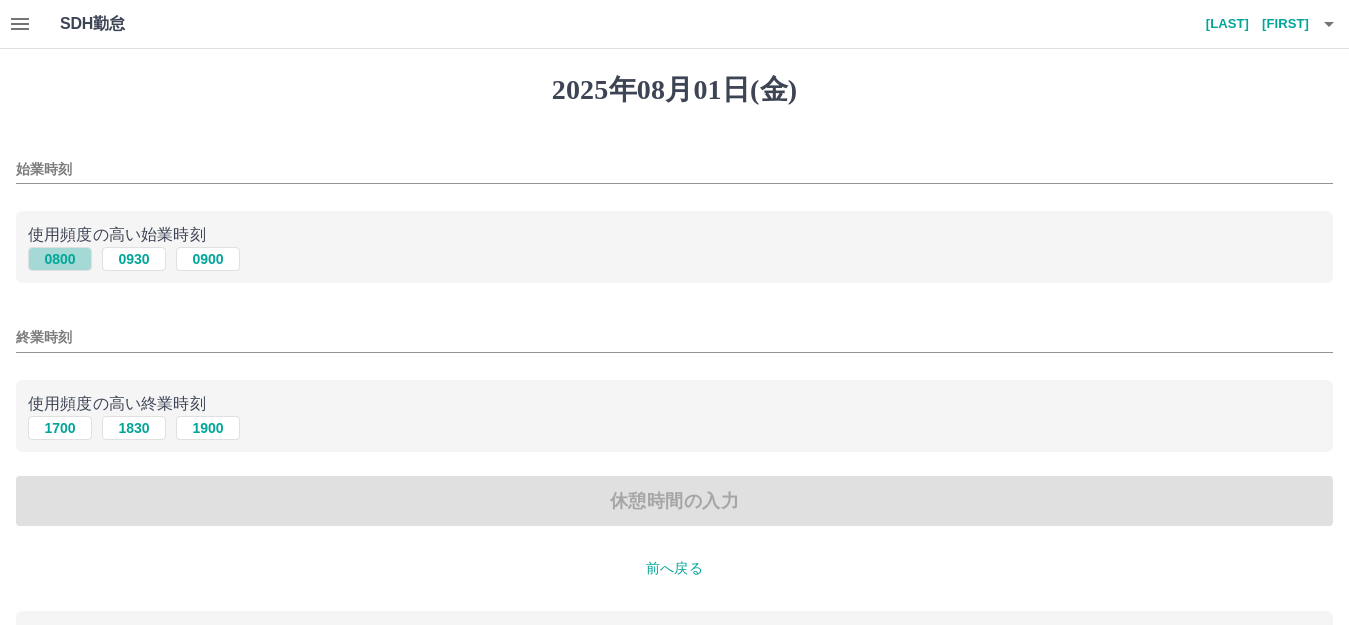 click on "0800" at bounding box center (60, 259) 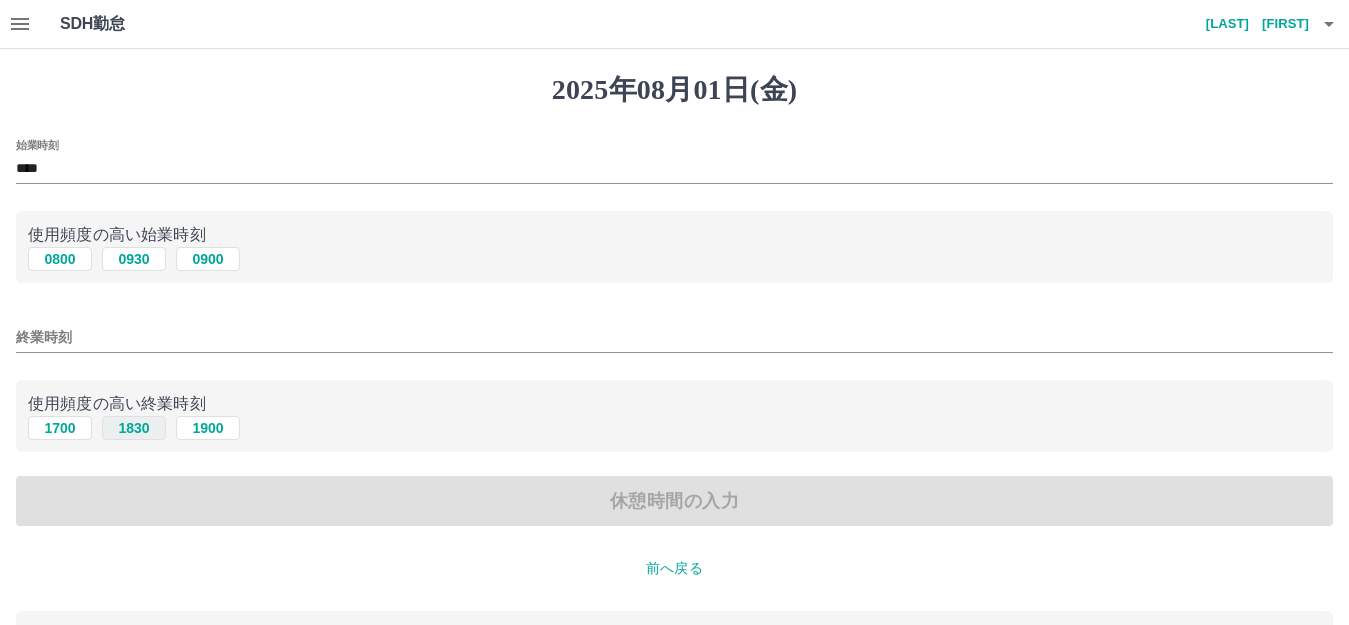 click on "1830" at bounding box center (134, 428) 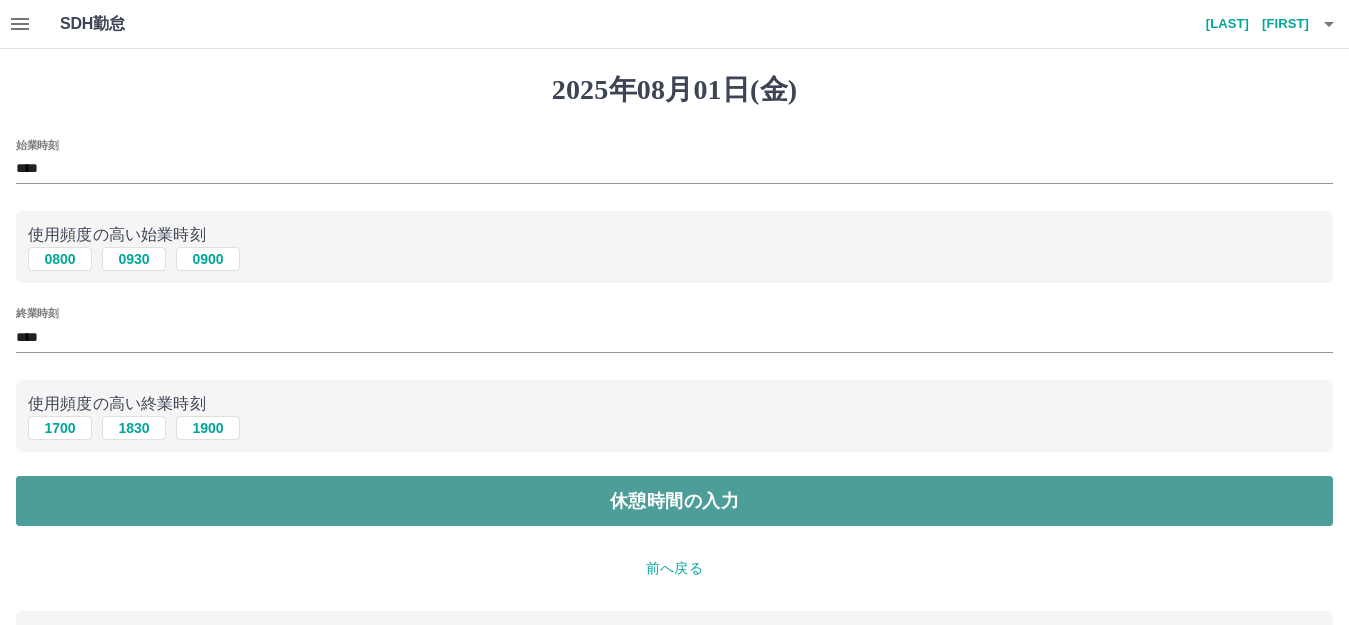click on "休憩時間の入力" at bounding box center (674, 501) 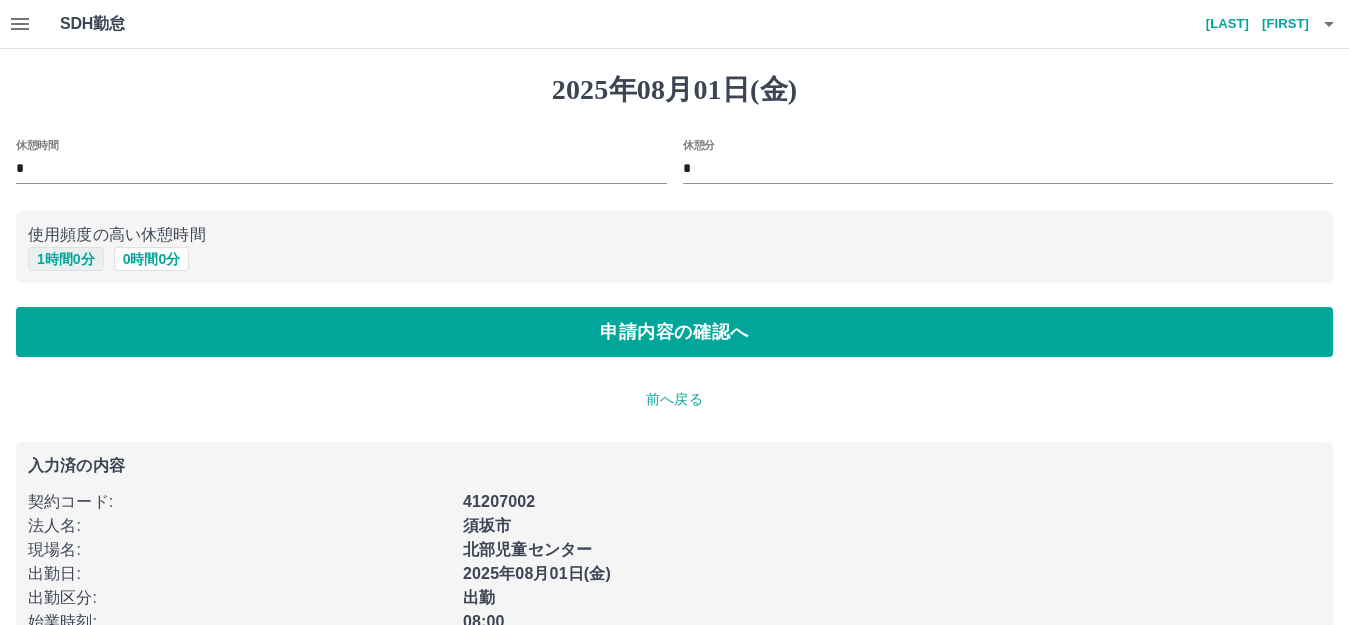 click on "1 時間 0 分" at bounding box center [66, 259] 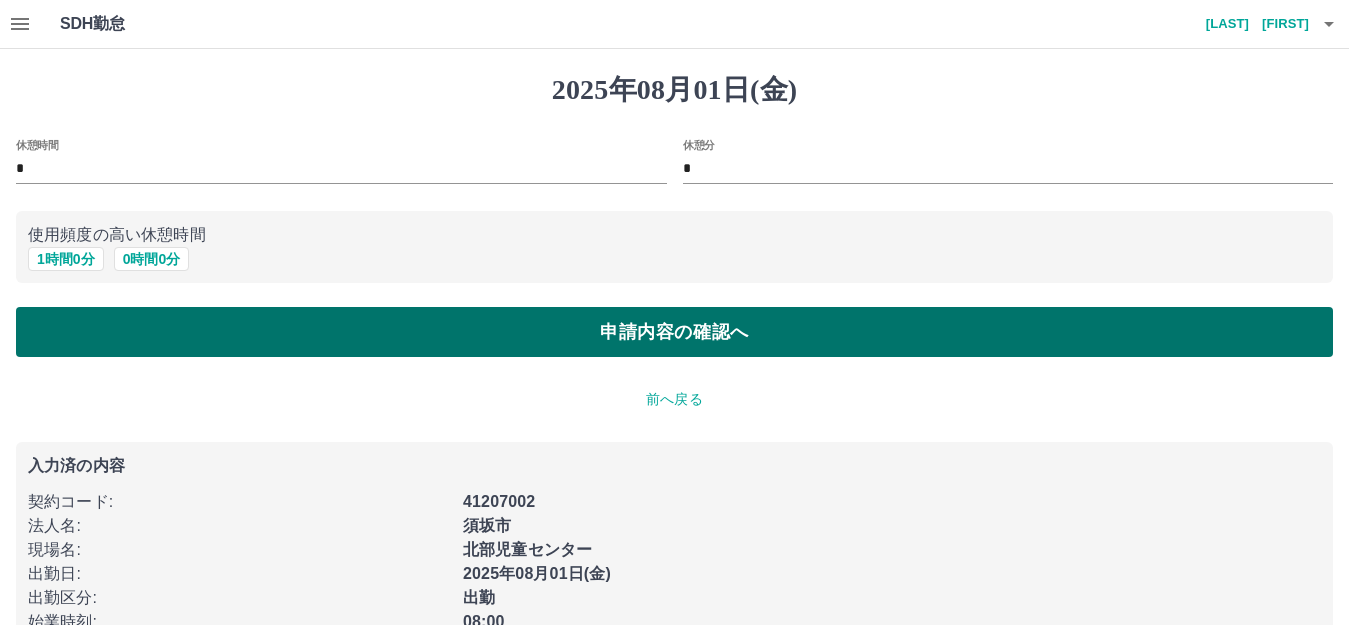 click on "申請内容の確認へ" at bounding box center [674, 332] 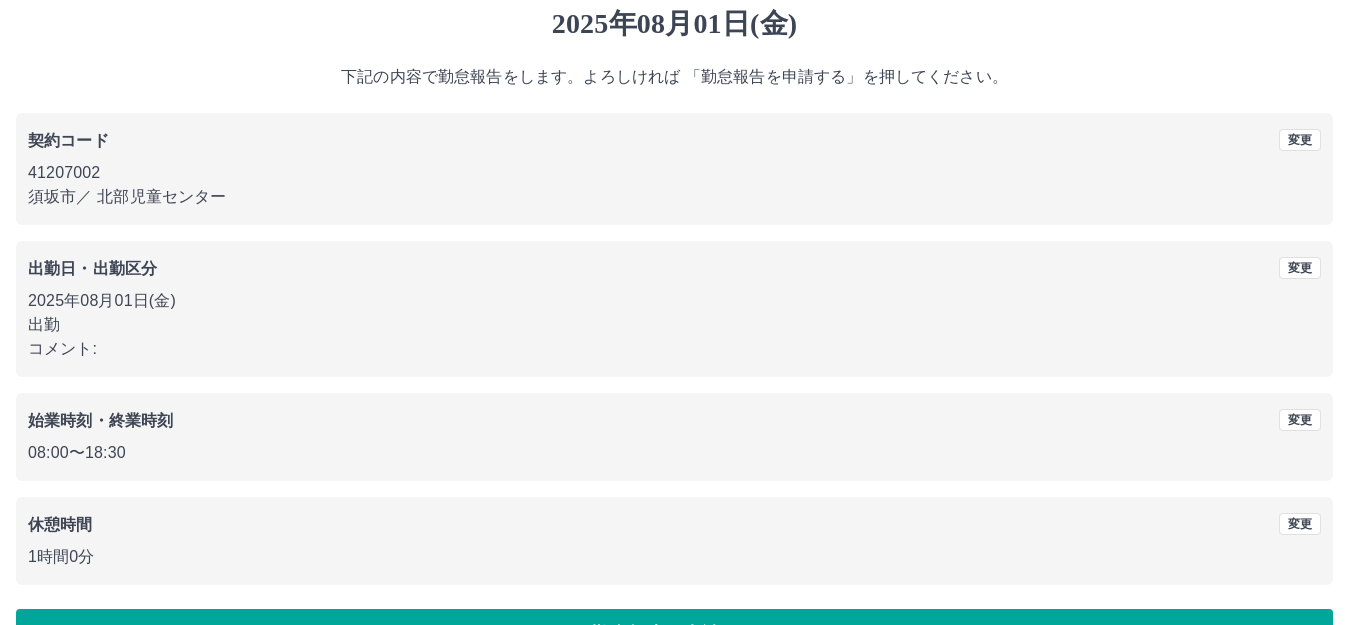 scroll, scrollTop: 124, scrollLeft: 0, axis: vertical 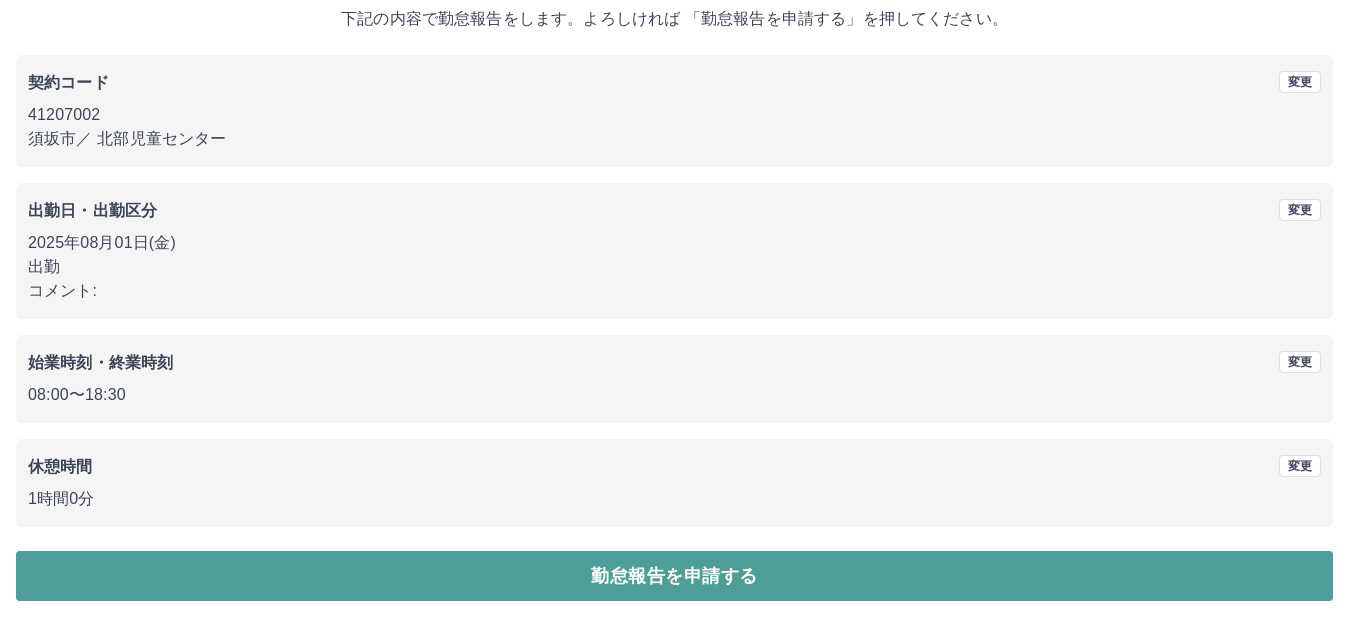 click on "勤怠報告を申請する" at bounding box center (674, 576) 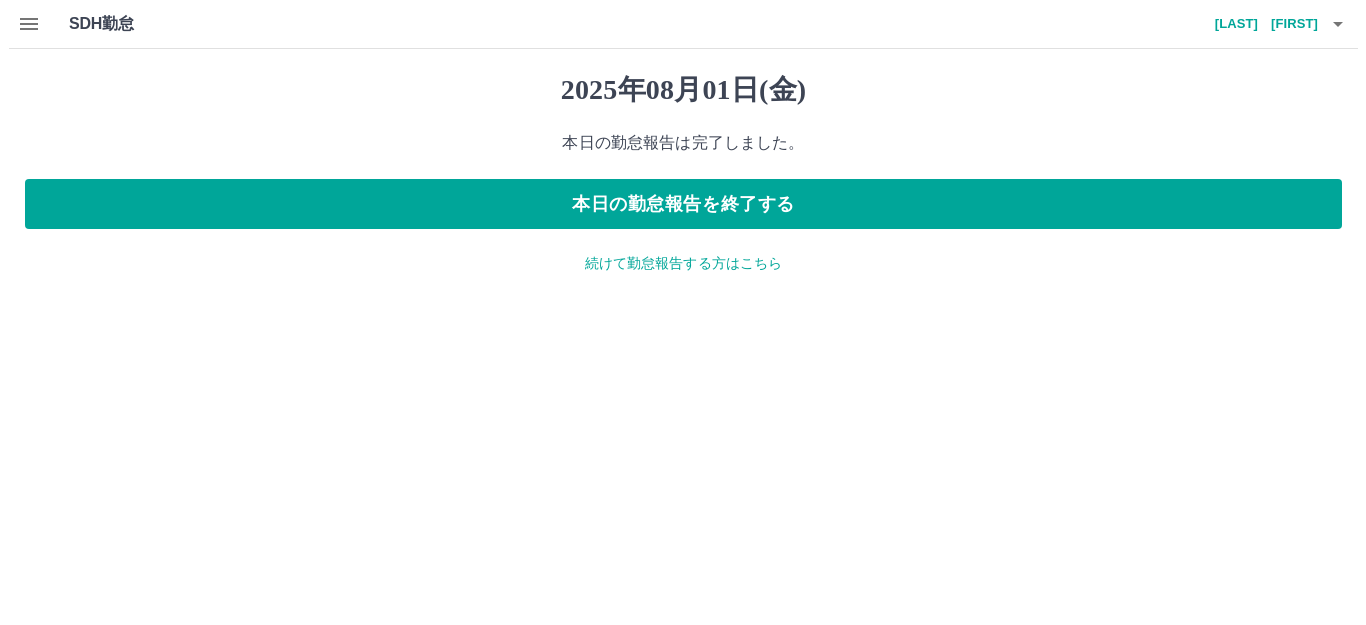 scroll, scrollTop: 0, scrollLeft: 0, axis: both 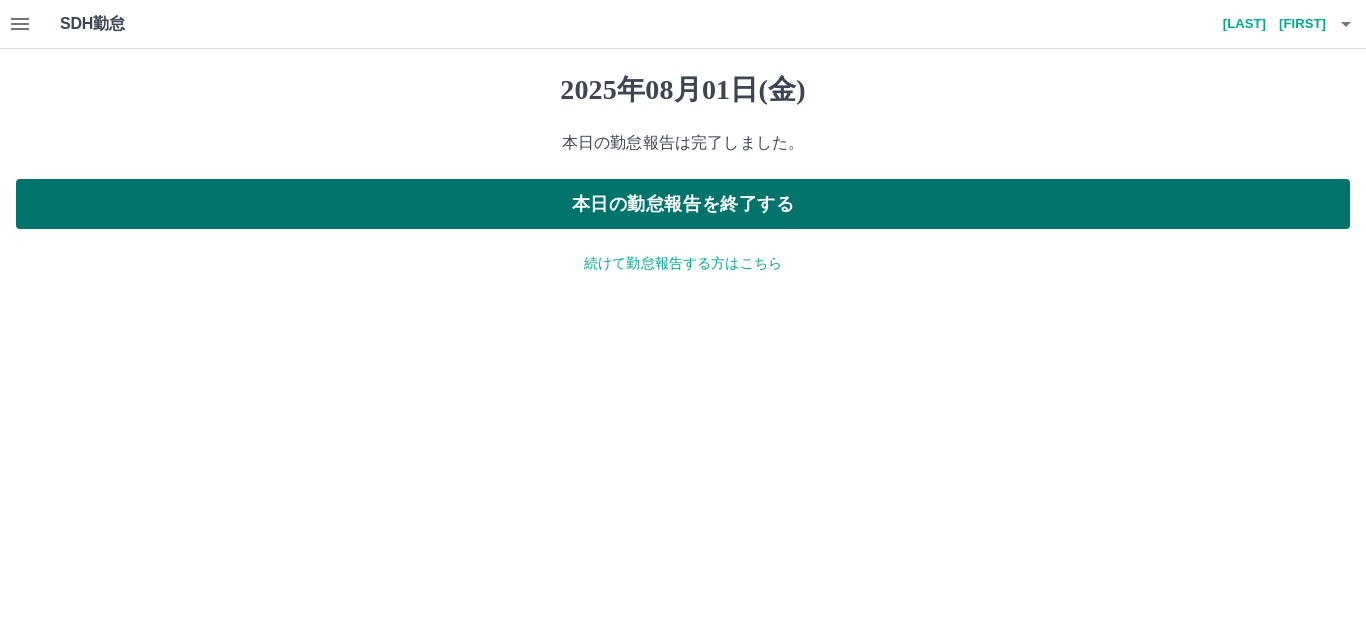 click on "本日の勤怠報告を終了する" at bounding box center (683, 204) 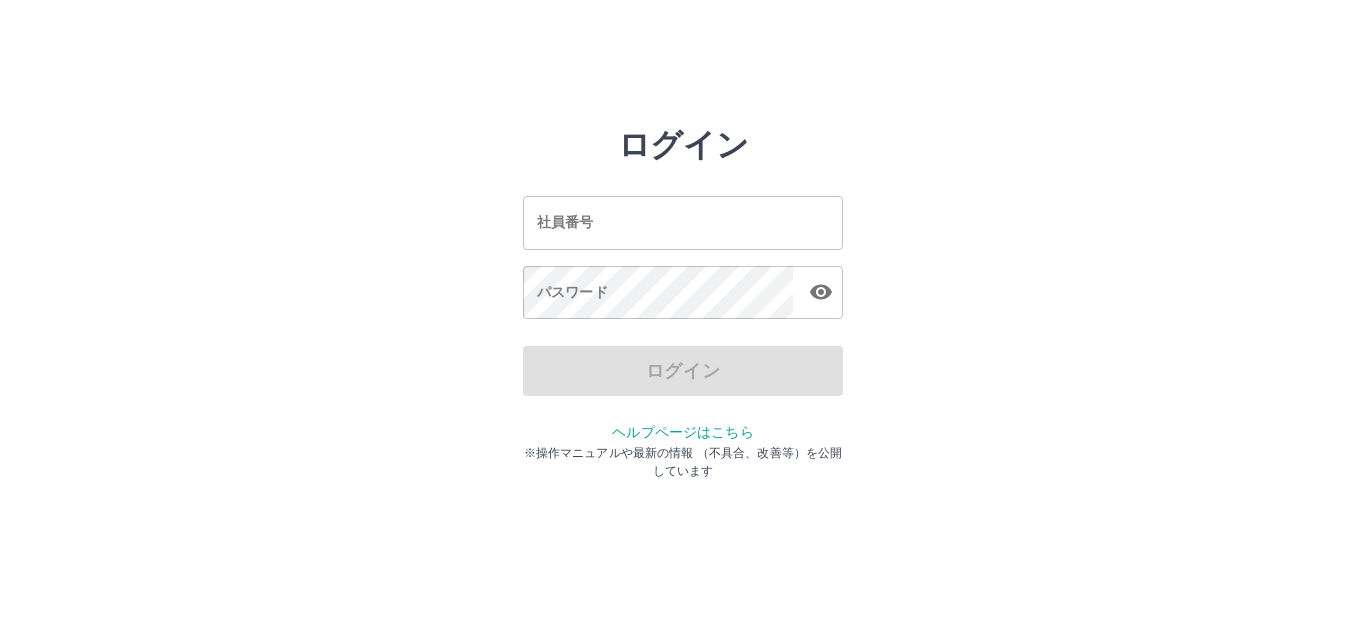 scroll, scrollTop: 0, scrollLeft: 0, axis: both 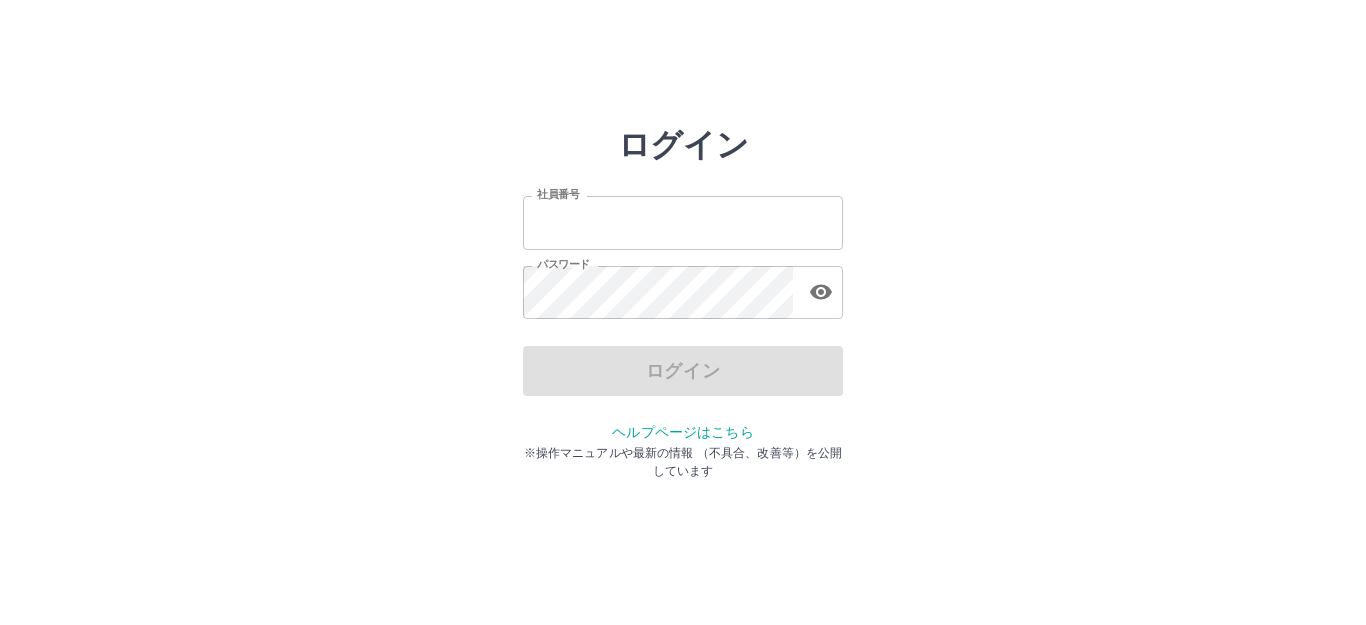 type on "*******" 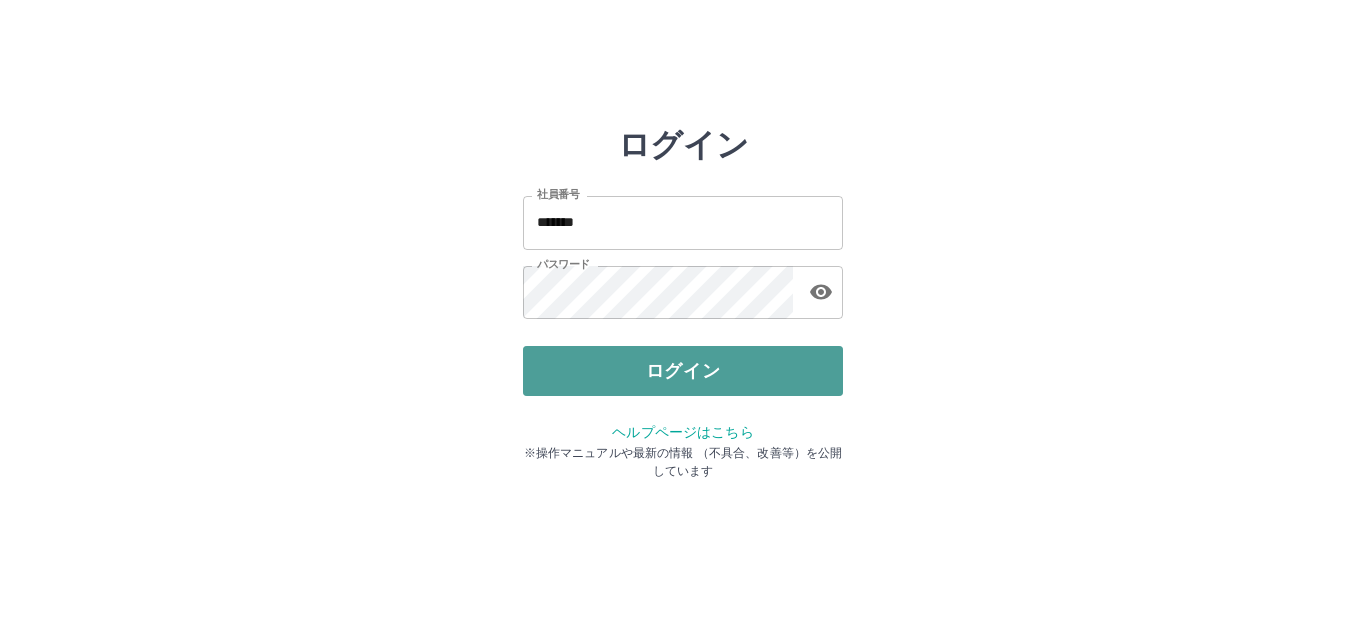 click on "ログイン" at bounding box center [683, 371] 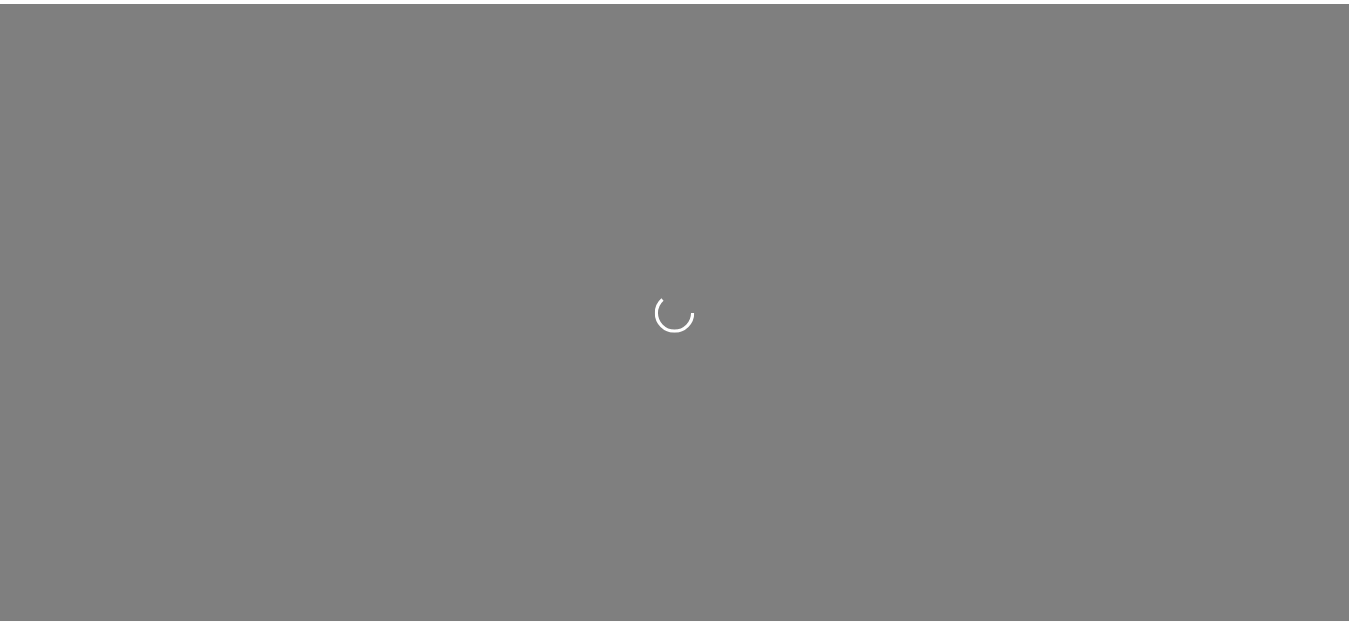 scroll, scrollTop: 0, scrollLeft: 0, axis: both 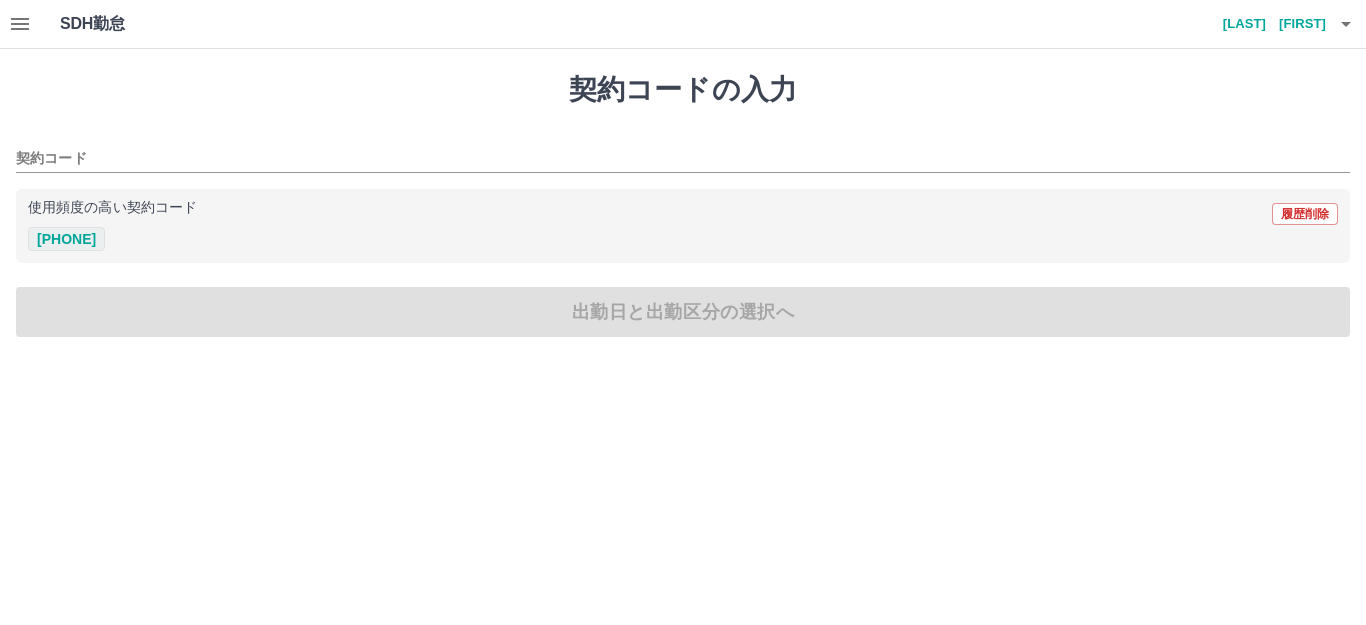 click on "[PHONE]" at bounding box center [66, 239] 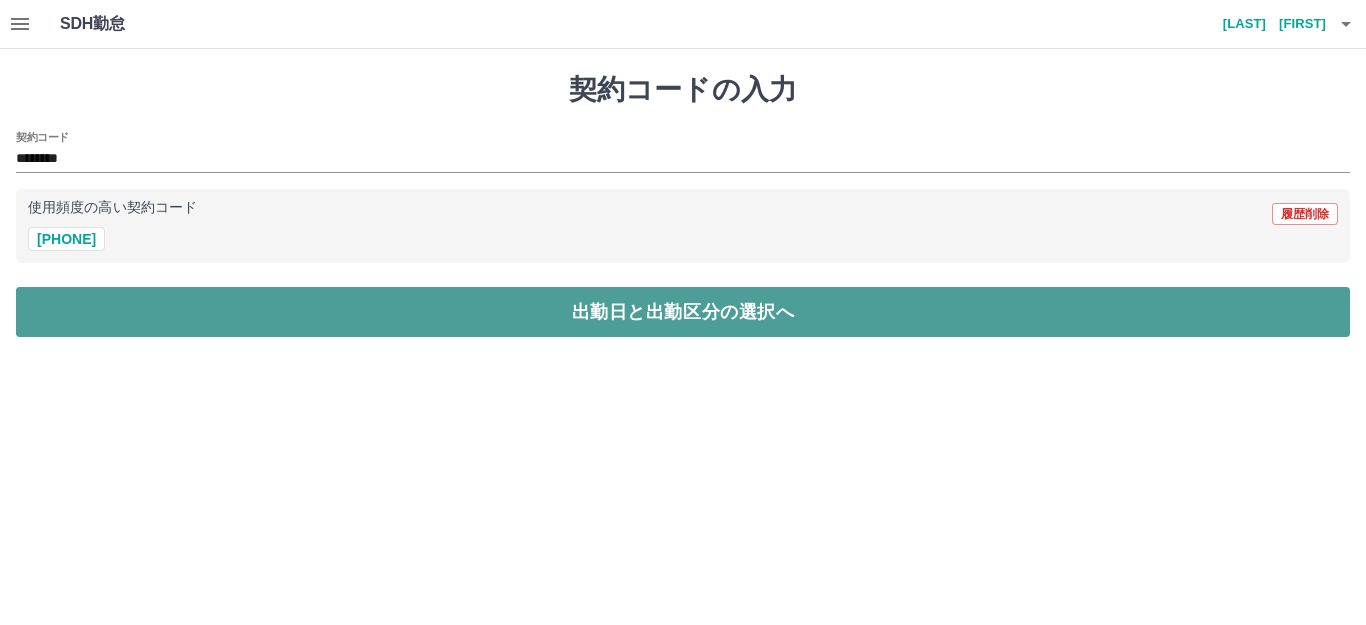 click on "出勤日と出勤区分の選択へ" at bounding box center [683, 312] 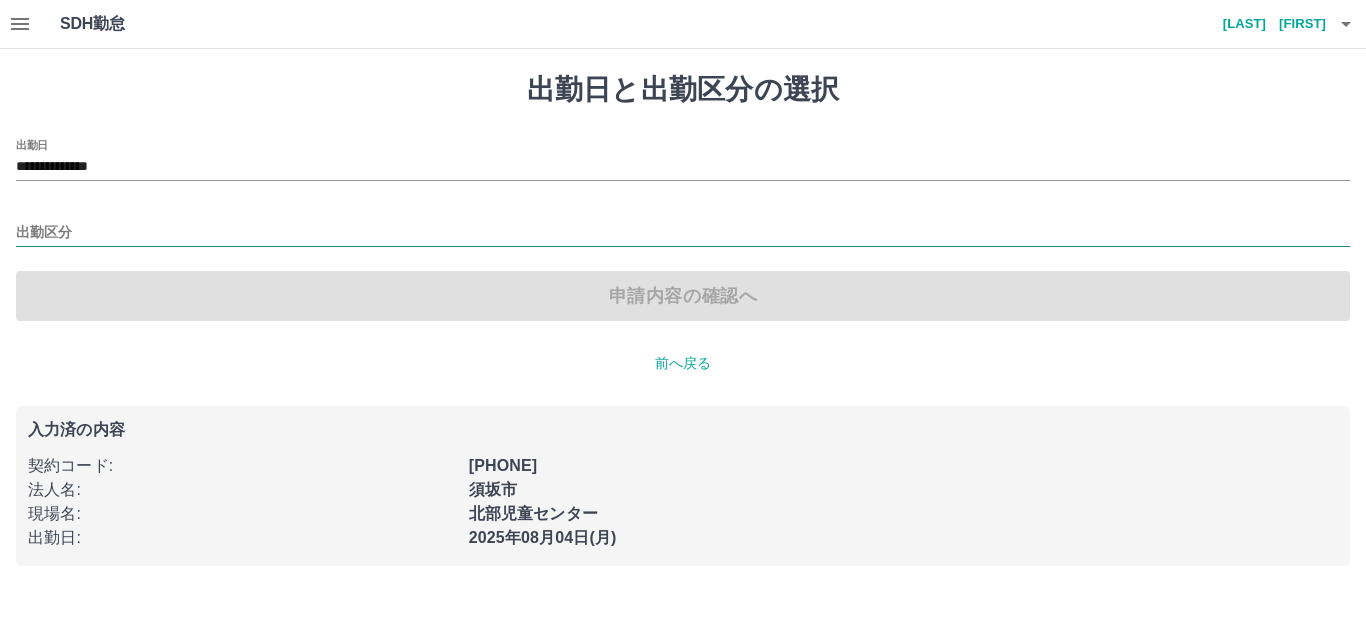 click on "出勤区分" at bounding box center [683, 233] 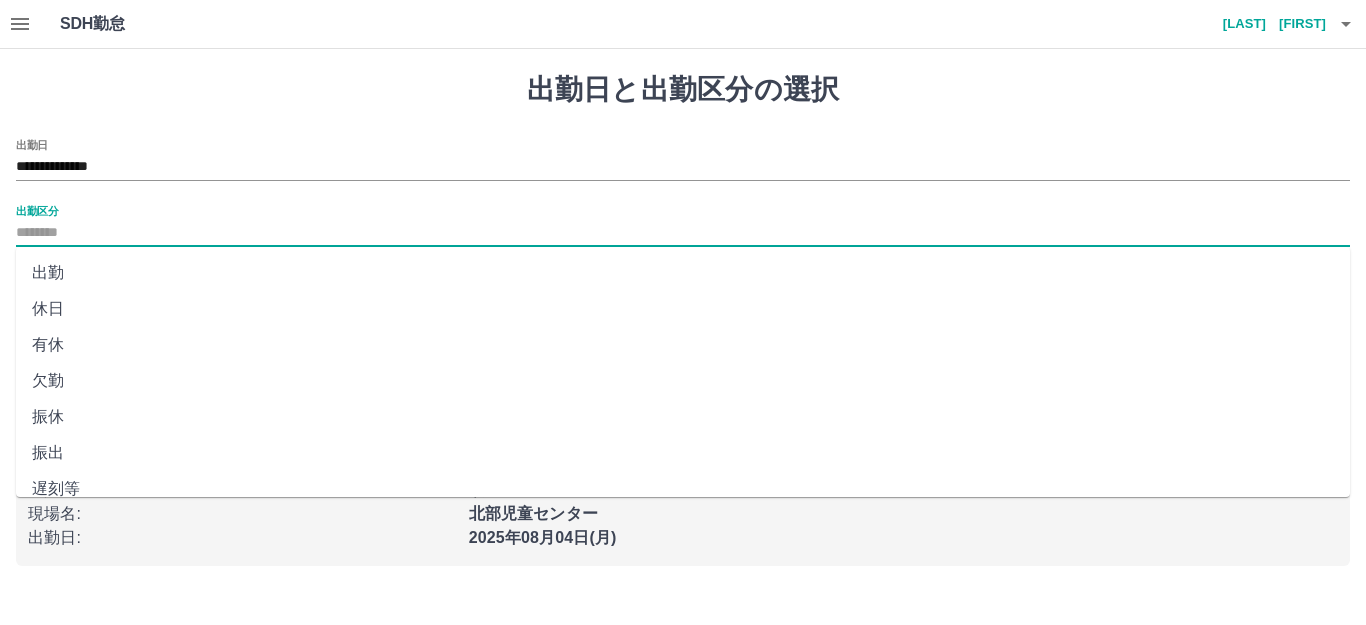 click on "出勤" at bounding box center [683, 273] 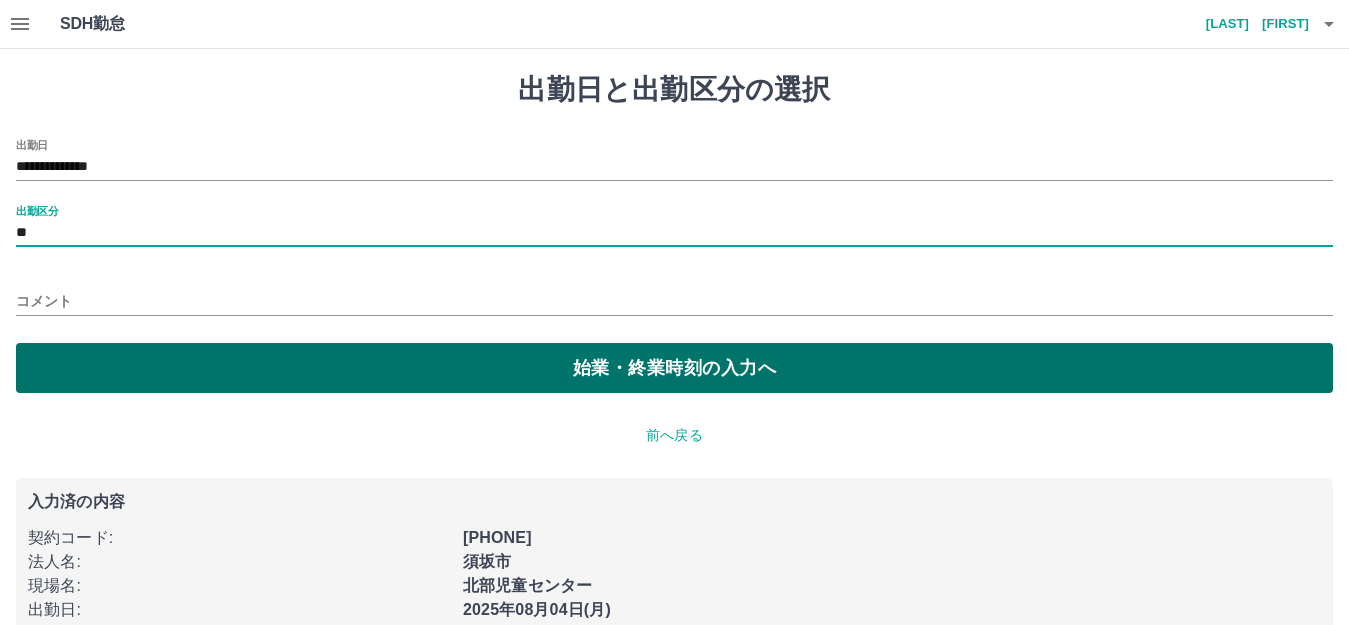 click on "始業・終業時刻の入力へ" at bounding box center (674, 368) 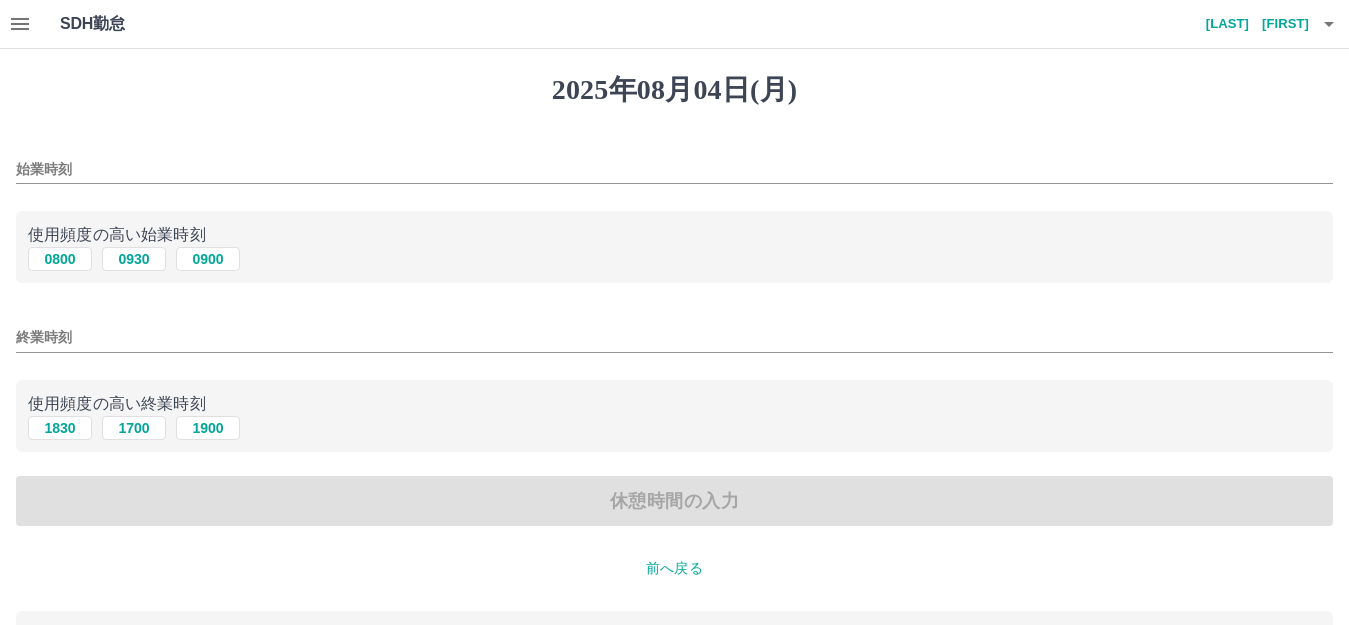 click on "始業時刻" at bounding box center (674, 169) 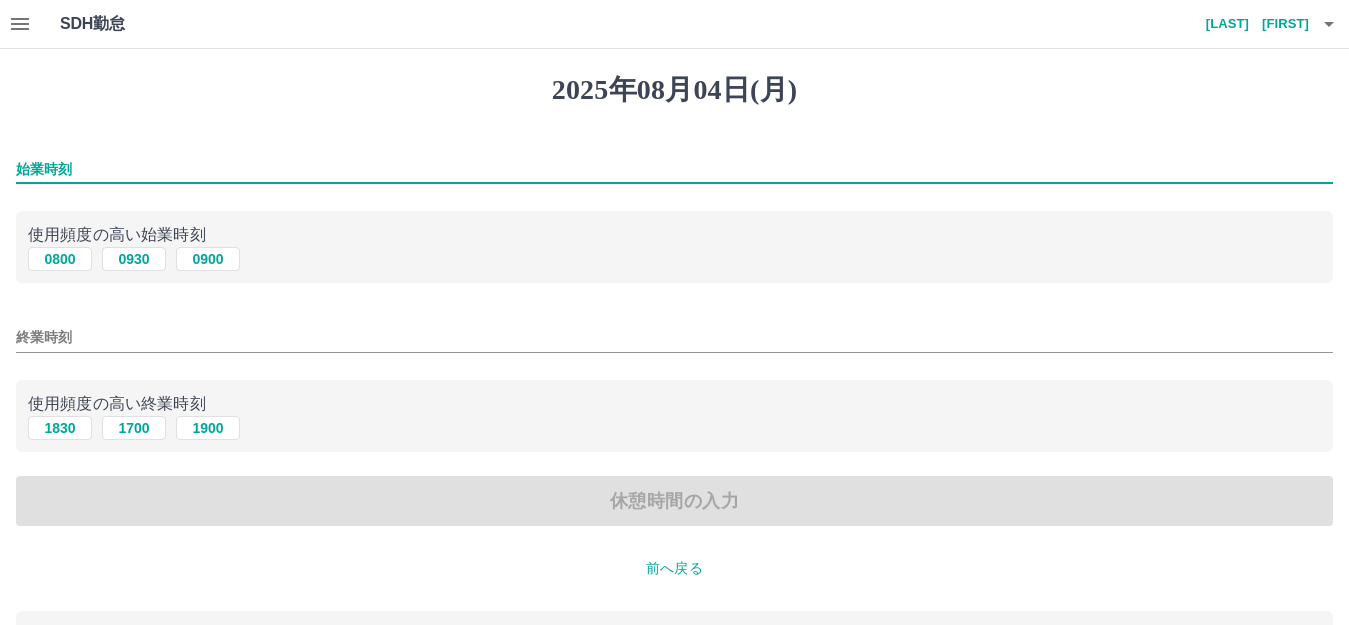 type on "****" 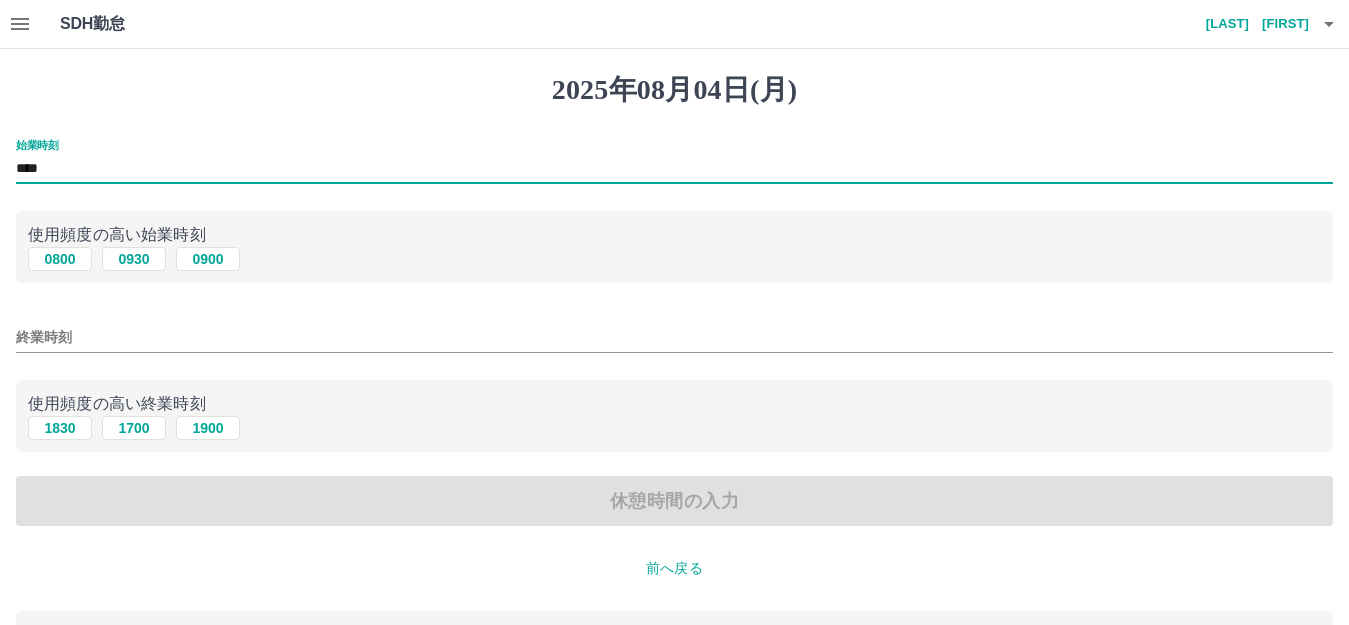 click on "終業時刻" at bounding box center [674, 337] 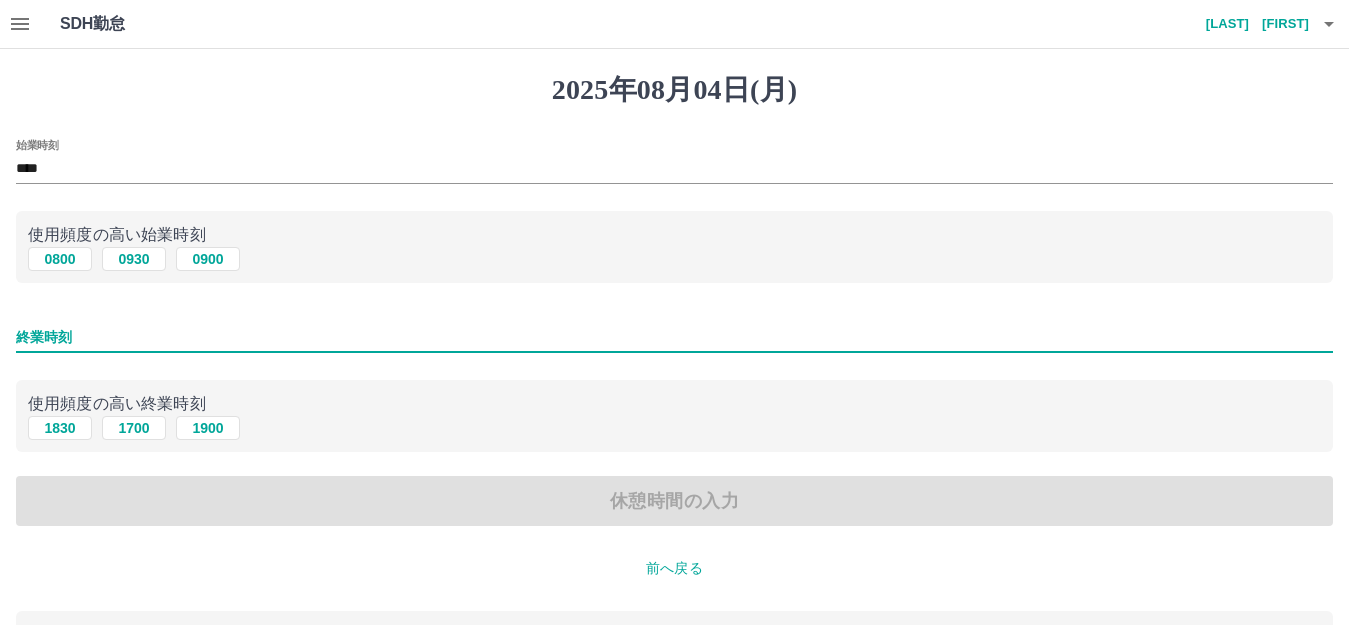 type on "****" 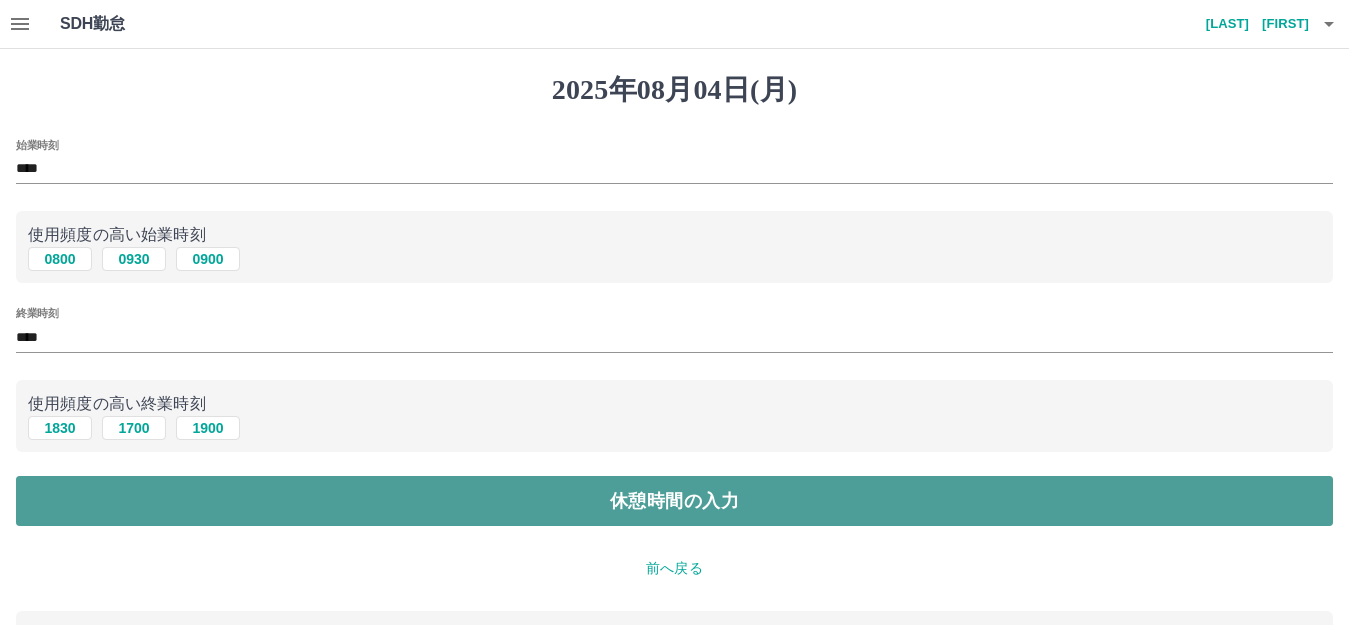 click on "休憩時間の入力" at bounding box center (674, 501) 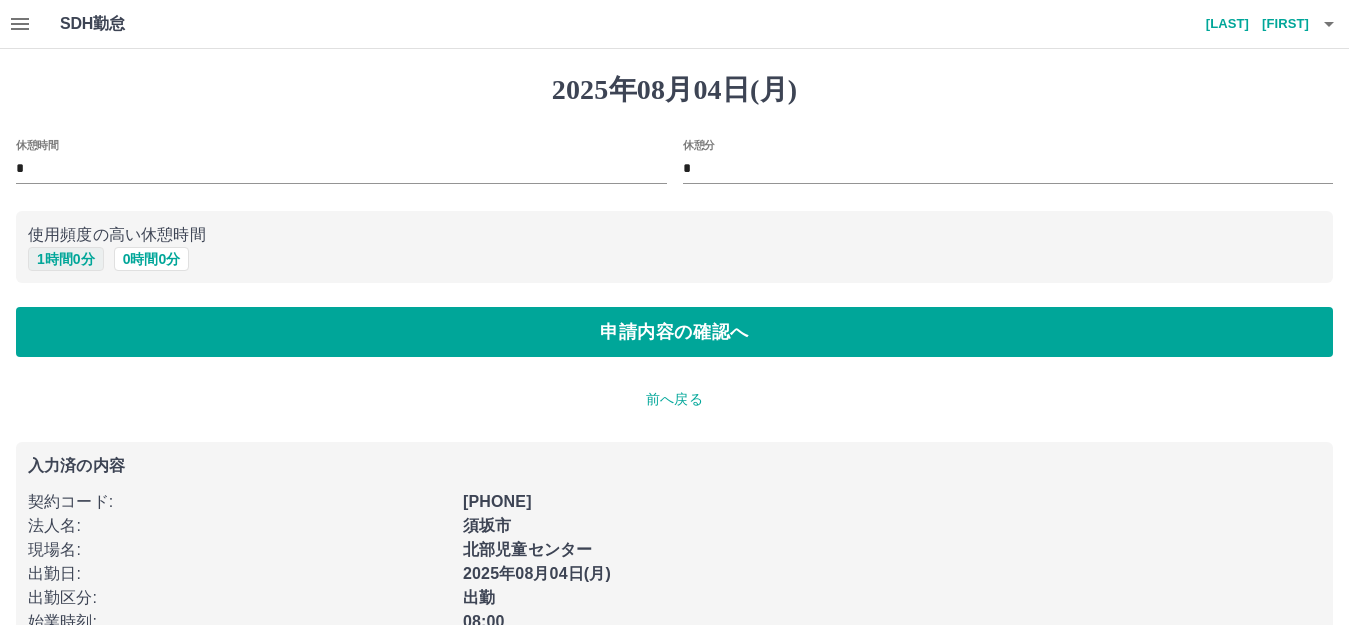click on "1 時間 0 分" at bounding box center (66, 259) 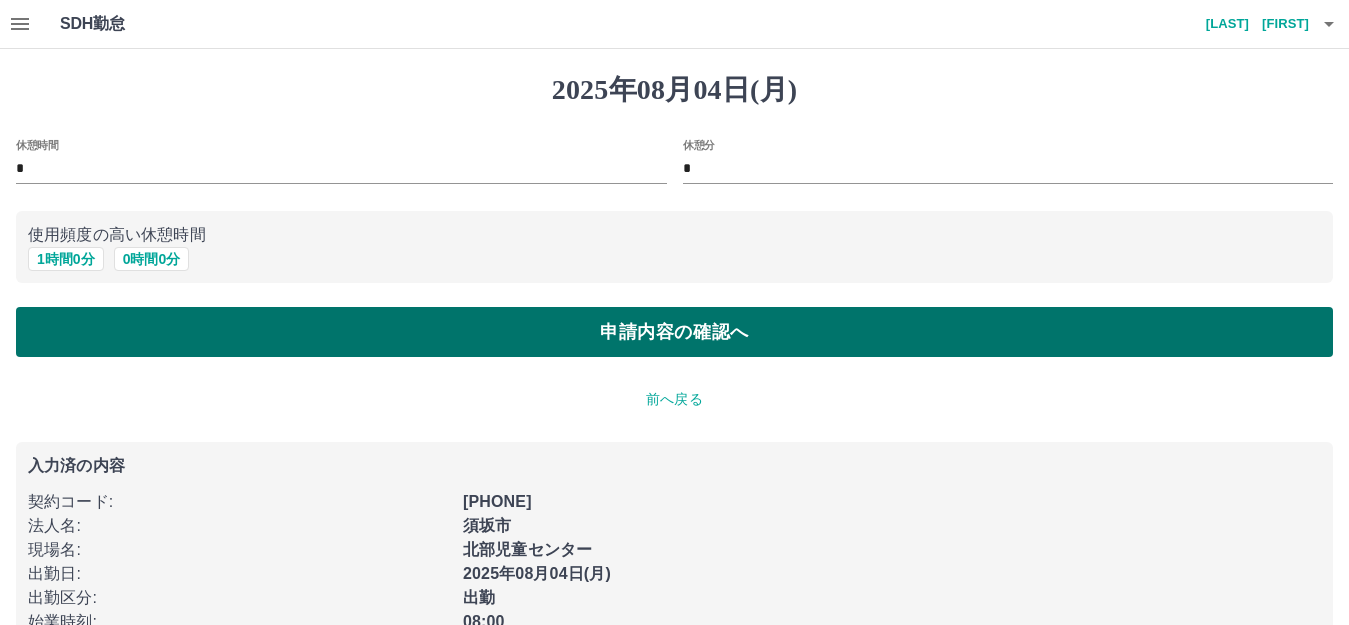 click on "申請内容の確認へ" at bounding box center (674, 332) 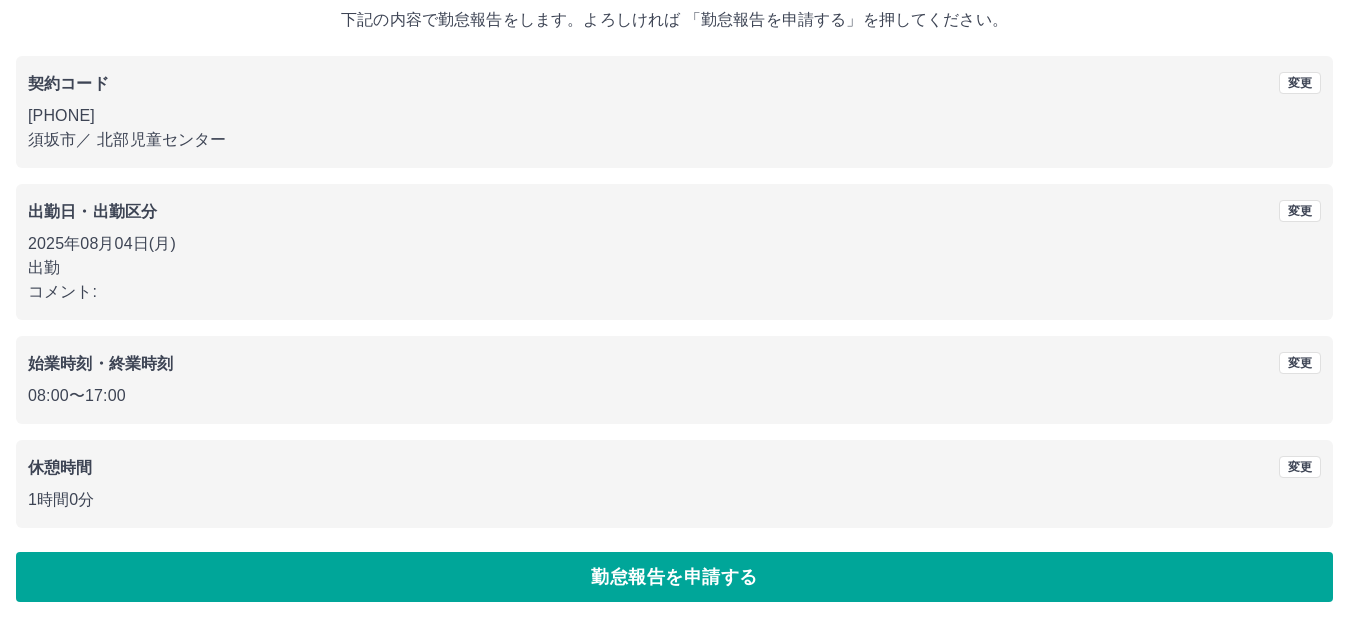 scroll, scrollTop: 124, scrollLeft: 0, axis: vertical 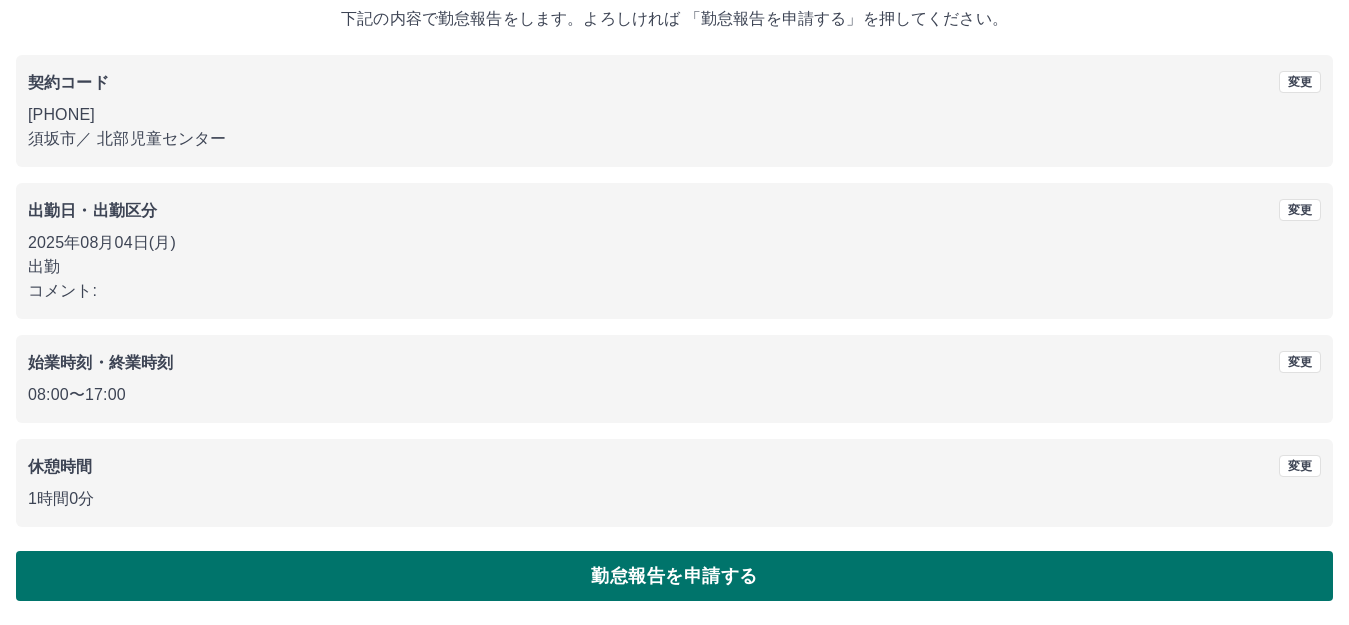 click on "勤怠報告を申請する" at bounding box center (674, 576) 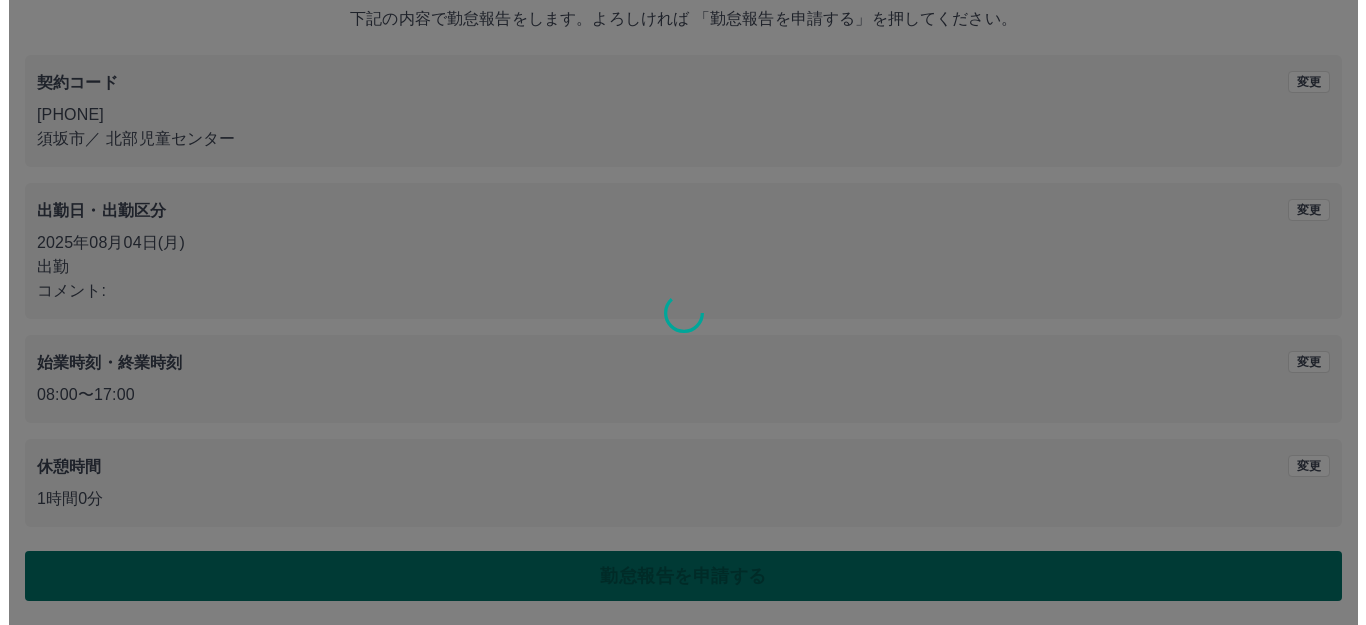 scroll, scrollTop: 0, scrollLeft: 0, axis: both 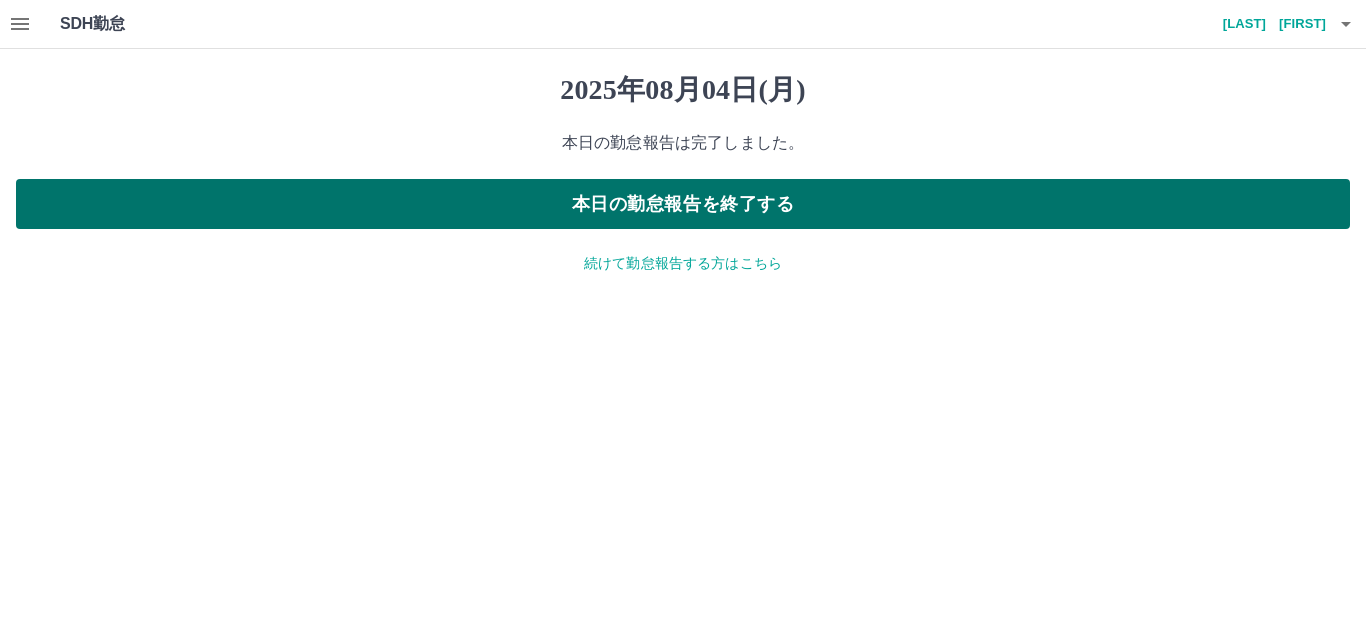 click on "本日の勤怠報告を終了する" at bounding box center [683, 204] 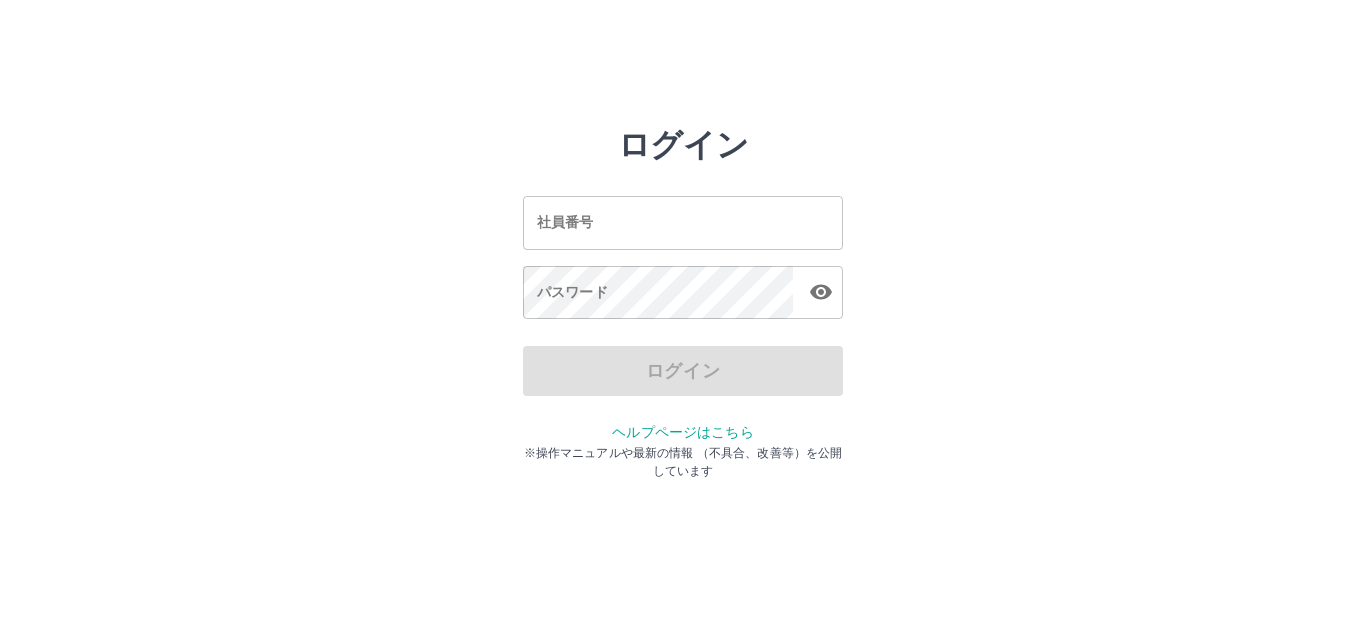 scroll, scrollTop: 0, scrollLeft: 0, axis: both 